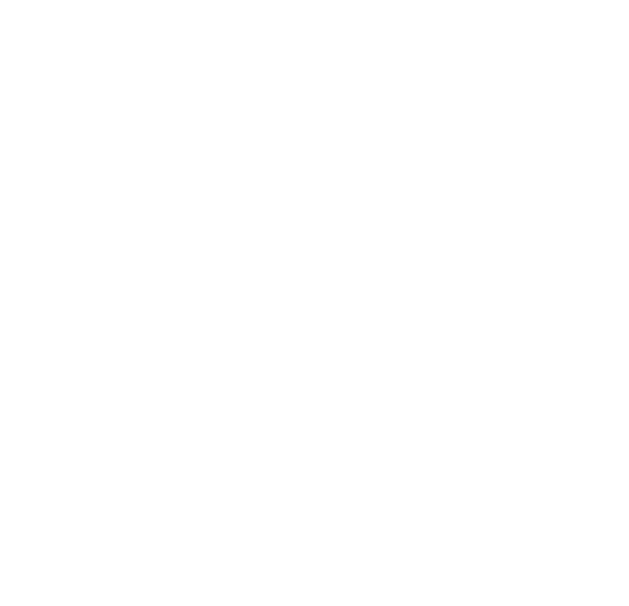 scroll, scrollTop: 0, scrollLeft: 0, axis: both 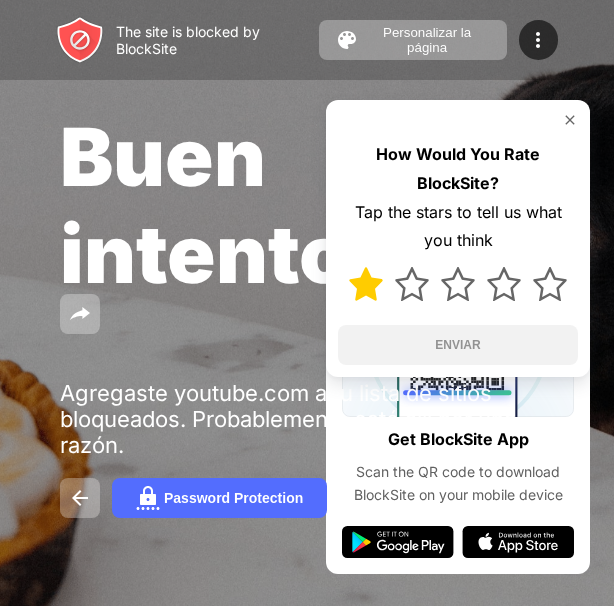 click at bounding box center [366, 284] 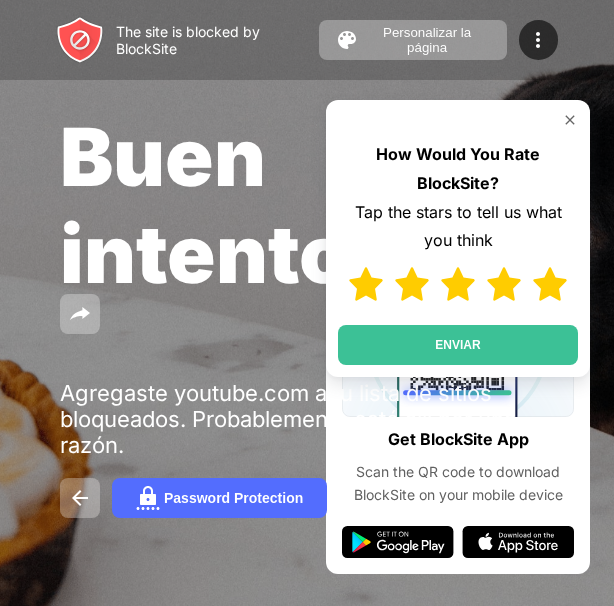 click at bounding box center [550, 284] 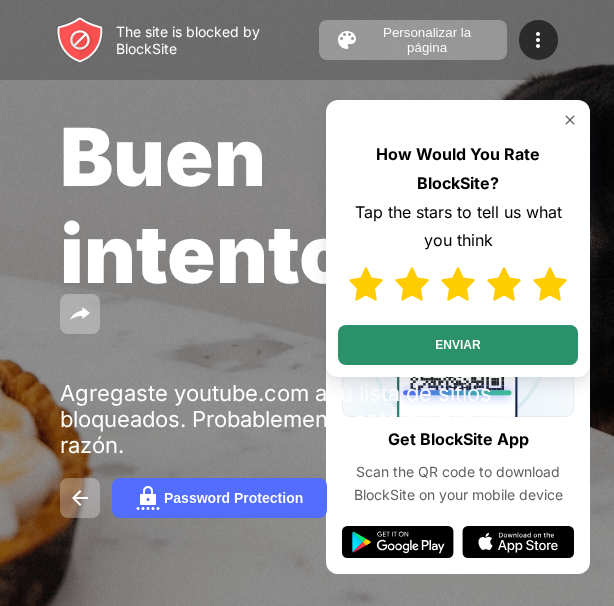 click on "ENVIAR" at bounding box center [458, 345] 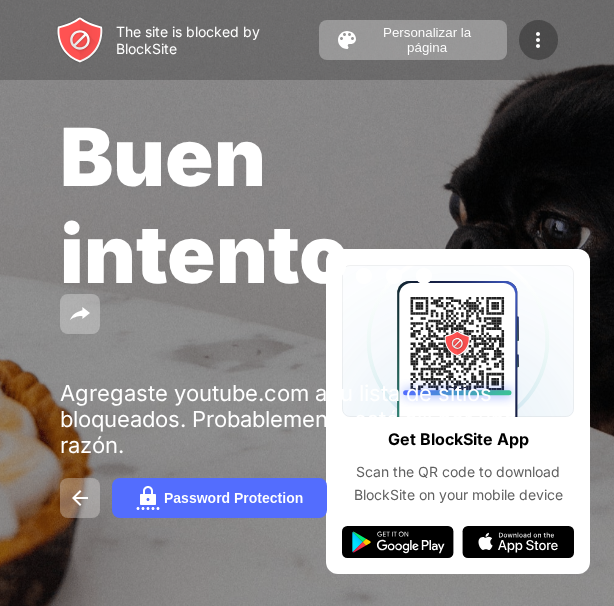 click at bounding box center [538, 40] 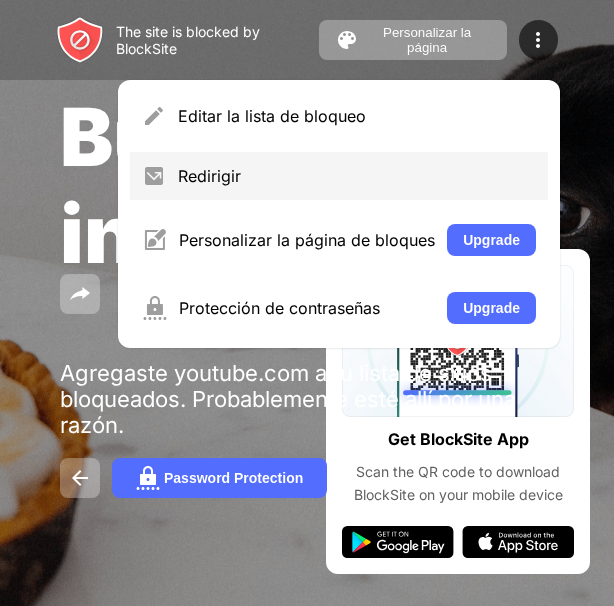 scroll, scrollTop: 100, scrollLeft: 0, axis: vertical 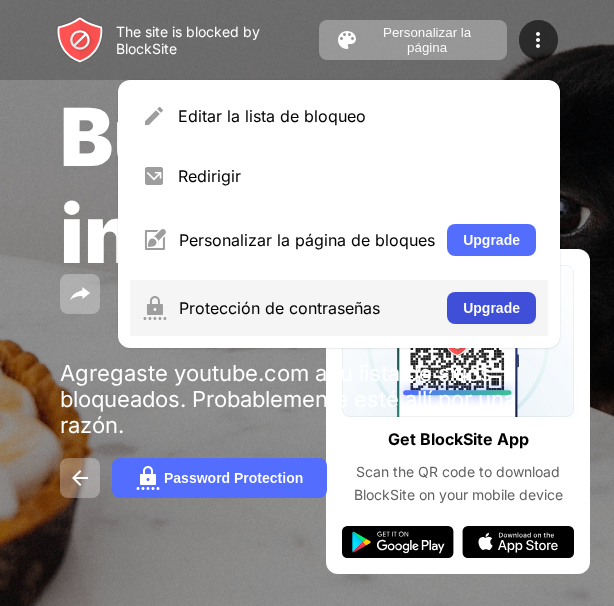 click on "Upgrade" at bounding box center [491, 308] 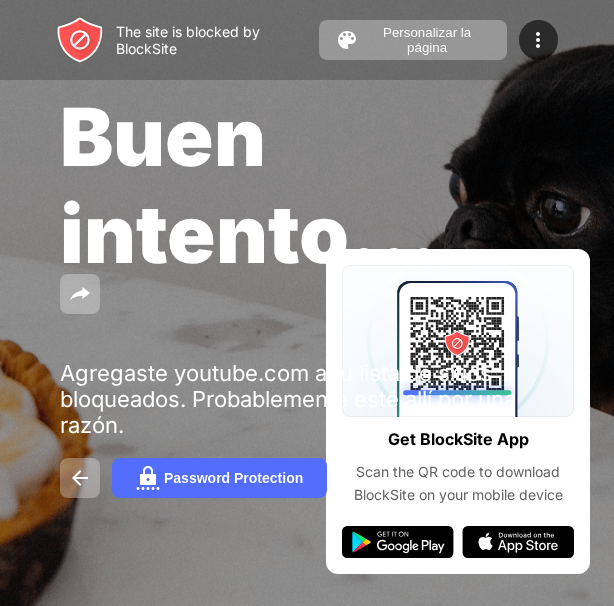 scroll, scrollTop: 243, scrollLeft: 0, axis: vertical 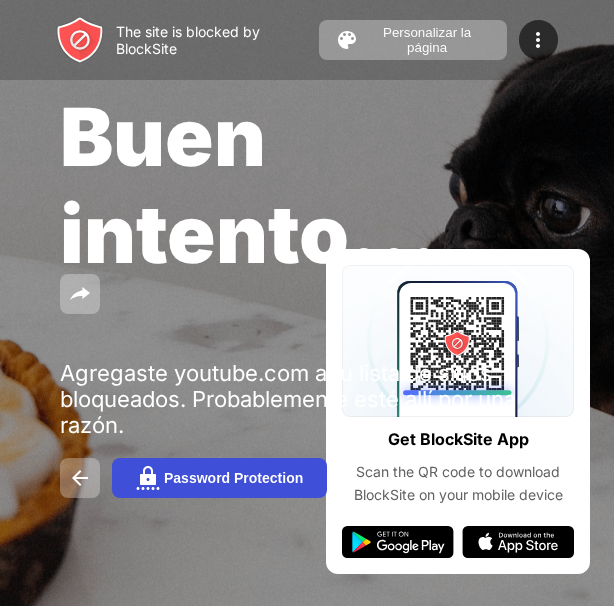 click on "Password Protection" at bounding box center (233, 478) 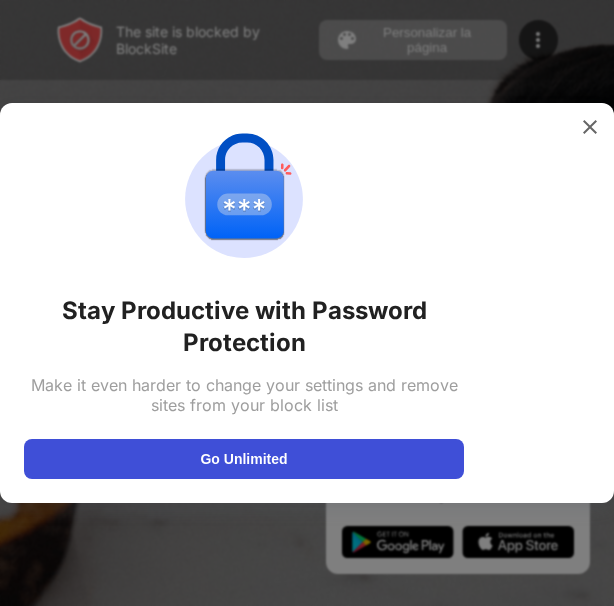 click on "Go Unlimited" at bounding box center [244, 459] 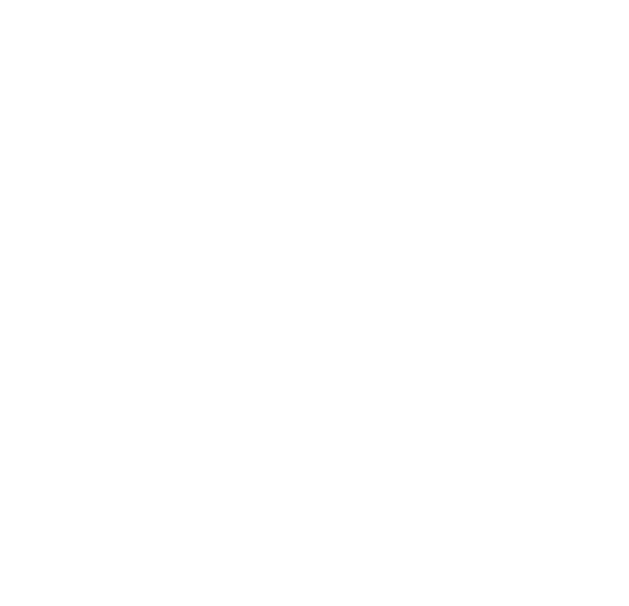 scroll, scrollTop: 0, scrollLeft: 0, axis: both 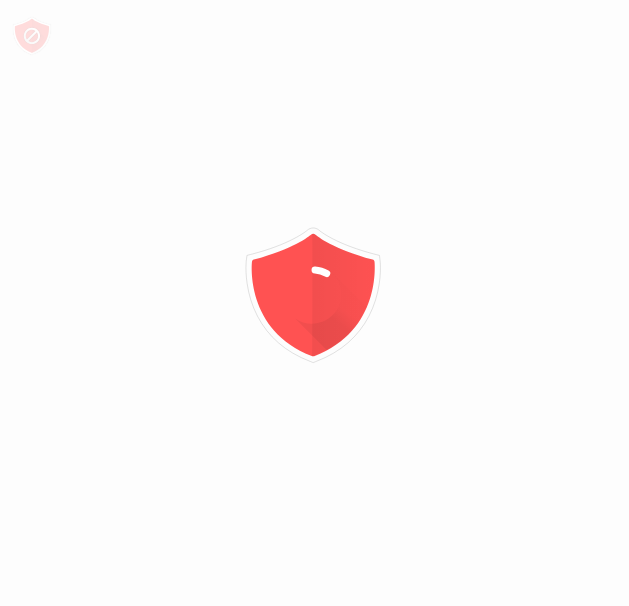 click 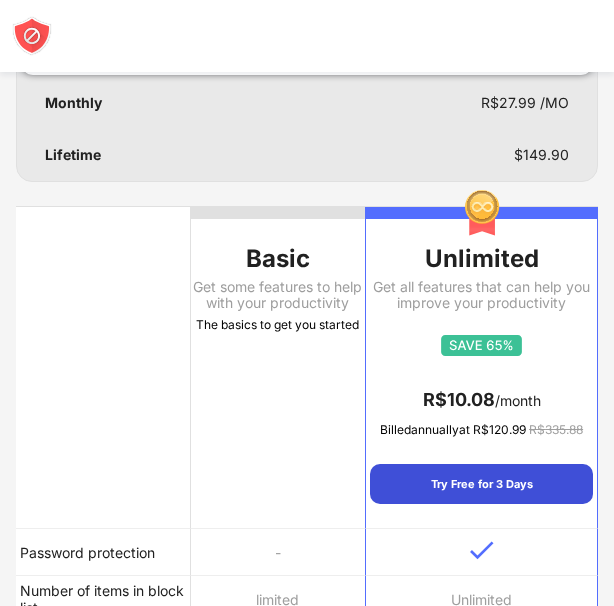 scroll, scrollTop: 300, scrollLeft: 0, axis: vertical 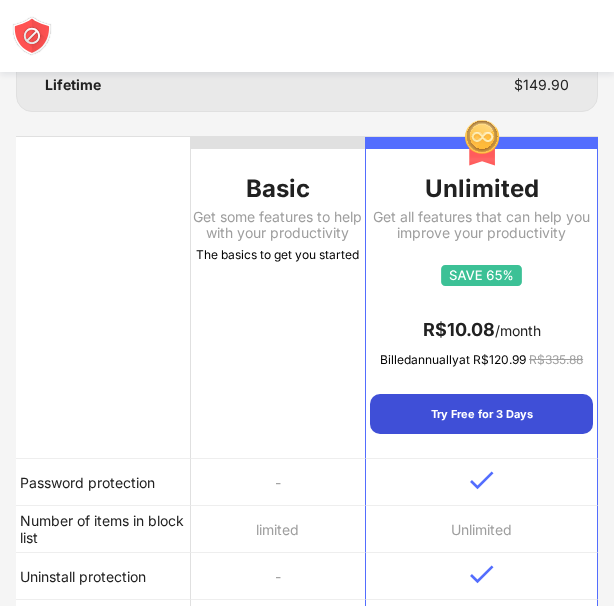 click on "Try Free for 3 Days" at bounding box center [481, 414] 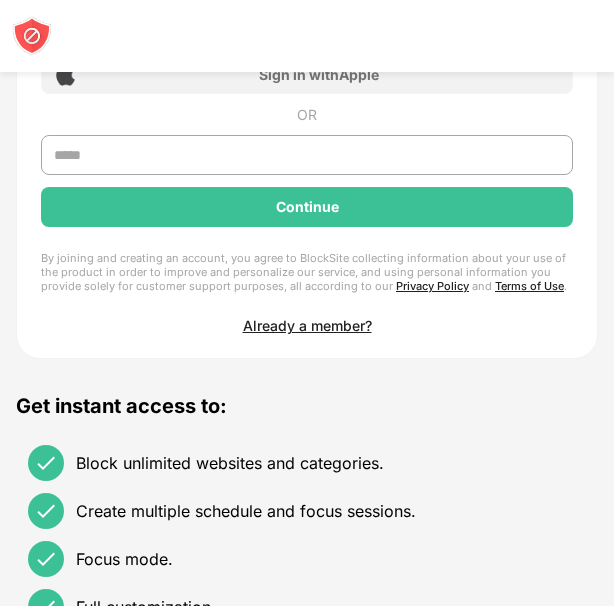 scroll, scrollTop: 800, scrollLeft: 0, axis: vertical 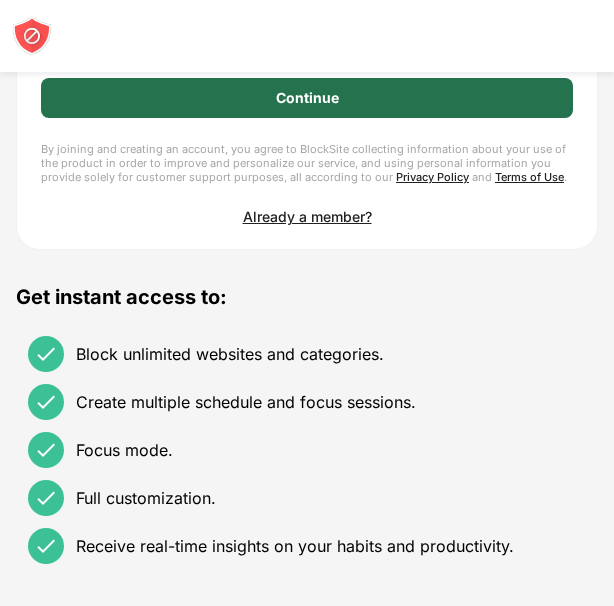 click on "Continue" at bounding box center (307, 98) 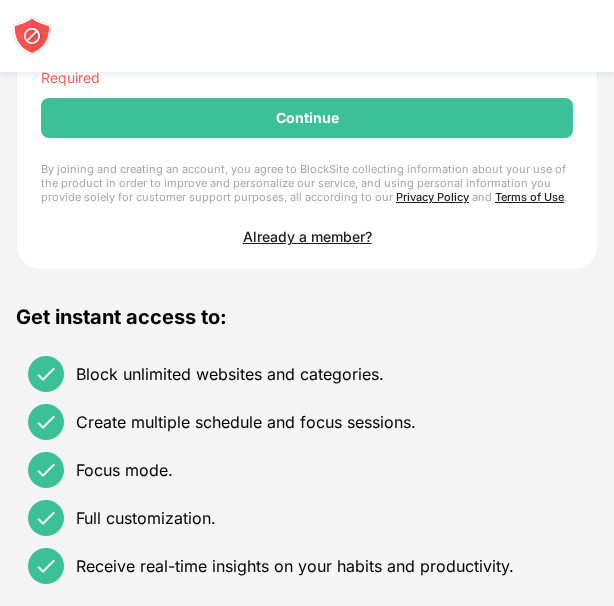 click at bounding box center [307, 46] 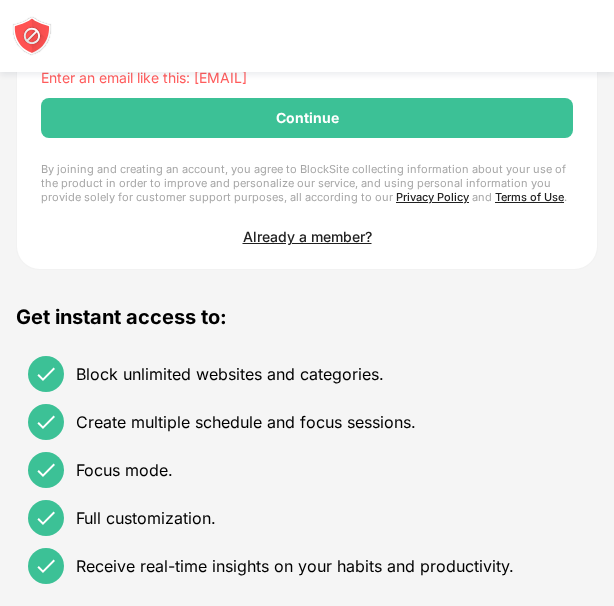 click on "**" at bounding box center [307, 46] 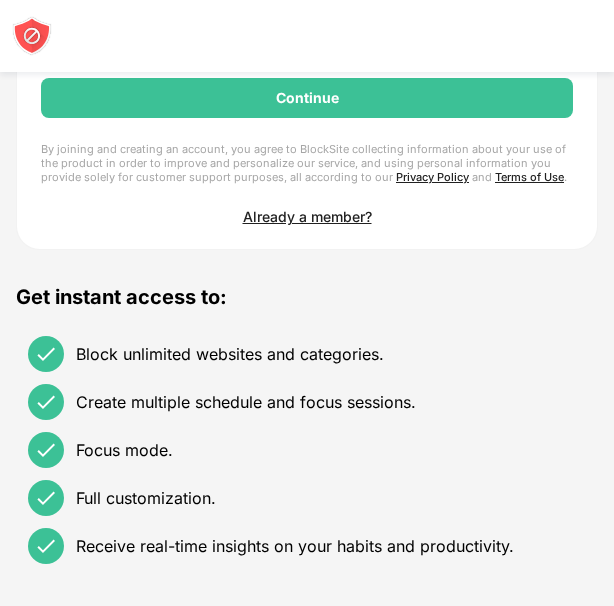 type on "*******" 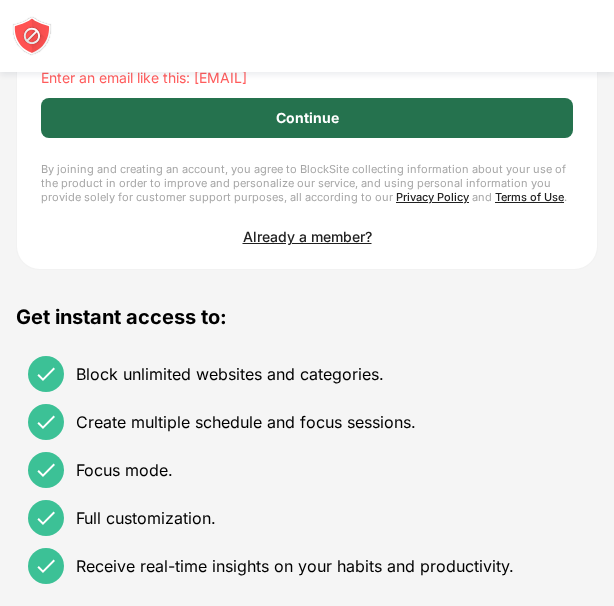 click on "Continue" at bounding box center (307, 118) 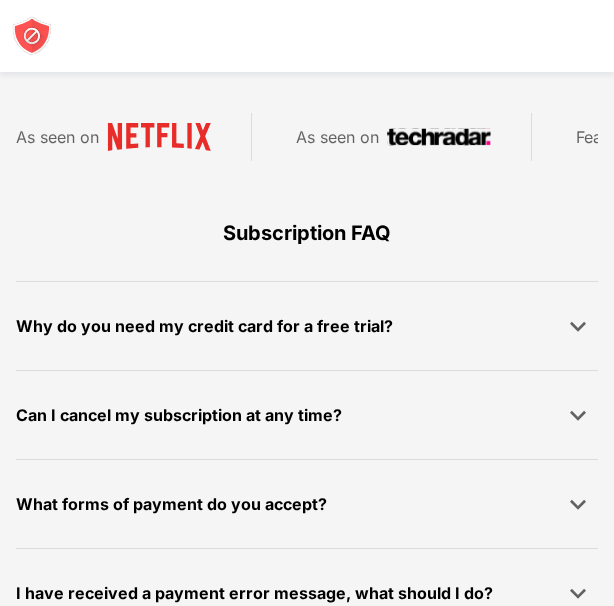 scroll, scrollTop: 1515, scrollLeft: 0, axis: vertical 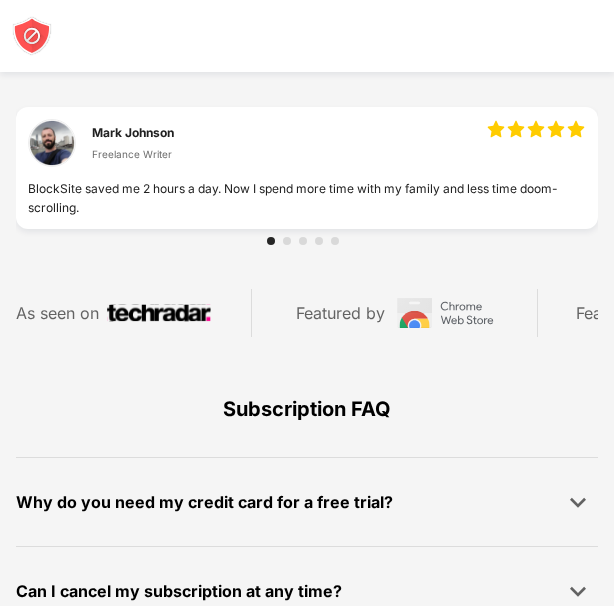 click on "Trusted by over 1,000,000+ productive users" at bounding box center [307, 59] 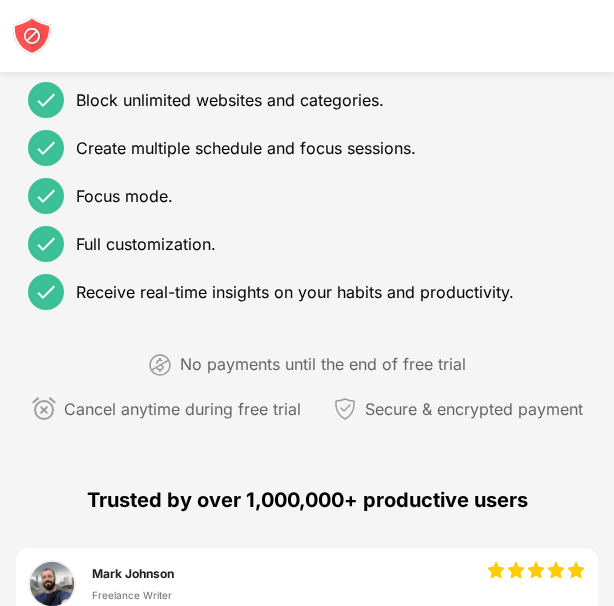 scroll, scrollTop: 1015, scrollLeft: 0, axis: vertical 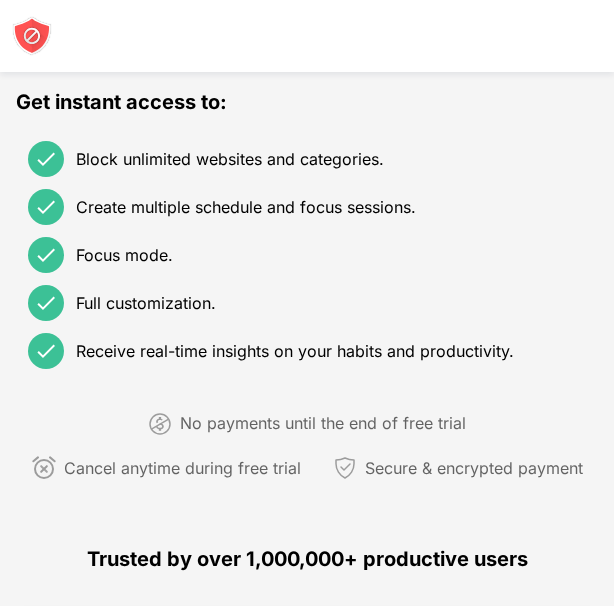 click on "Already a member?" at bounding box center [307, 21] 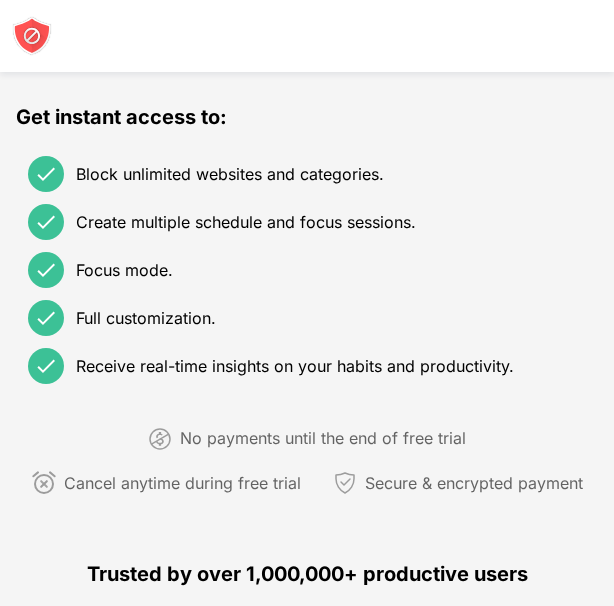 click on "Continue" at bounding box center (307, -57) 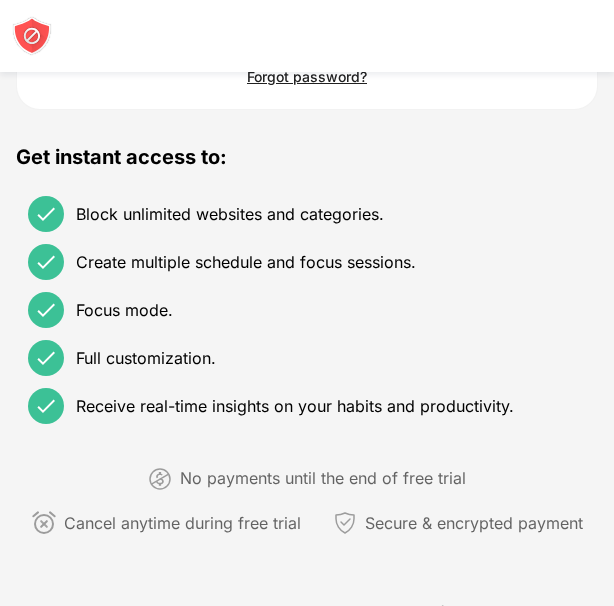 click on "Don't have an account?" at bounding box center (307, 35) 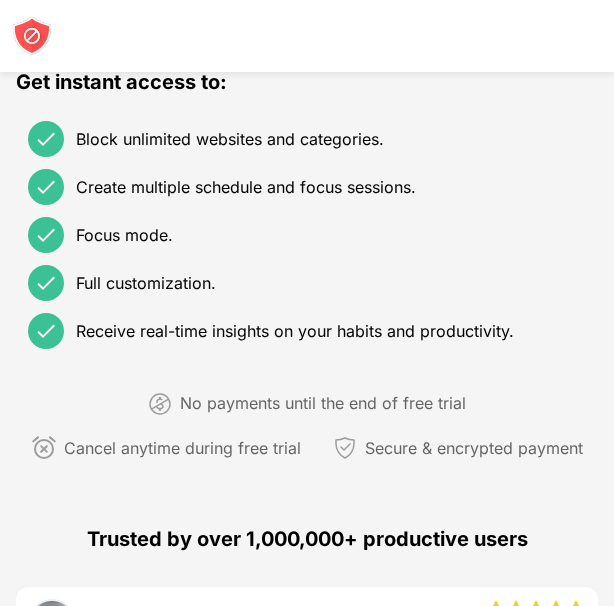 click on "Already a member?" at bounding box center (307, 1) 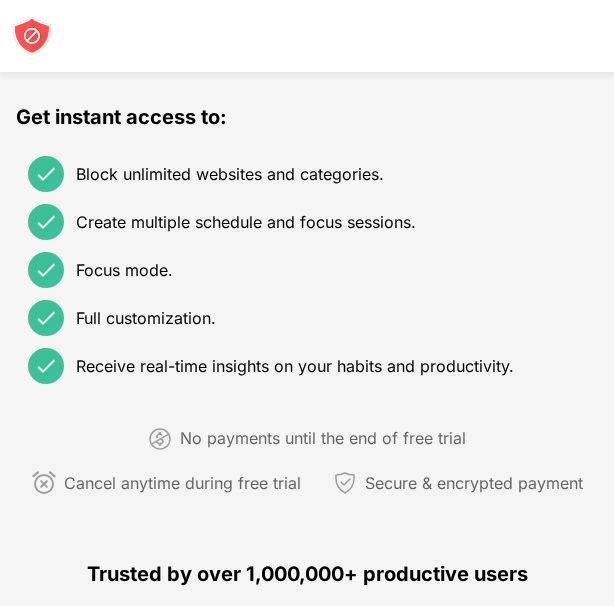 click on "Forgot password?" at bounding box center [307, 36] 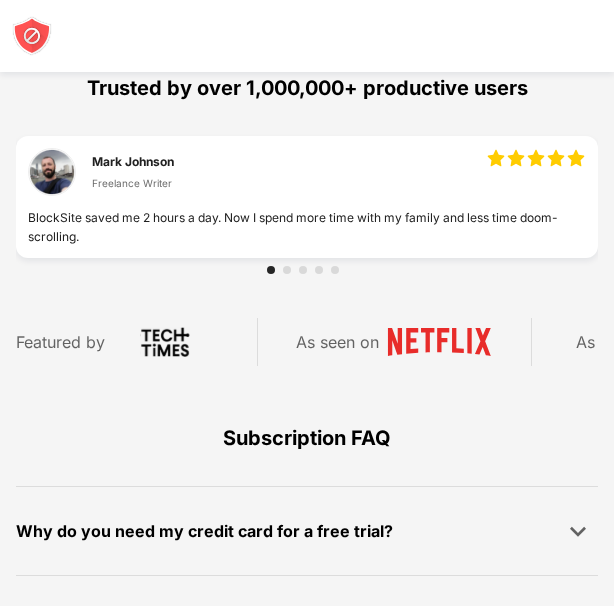 scroll, scrollTop: 1256, scrollLeft: 0, axis: vertical 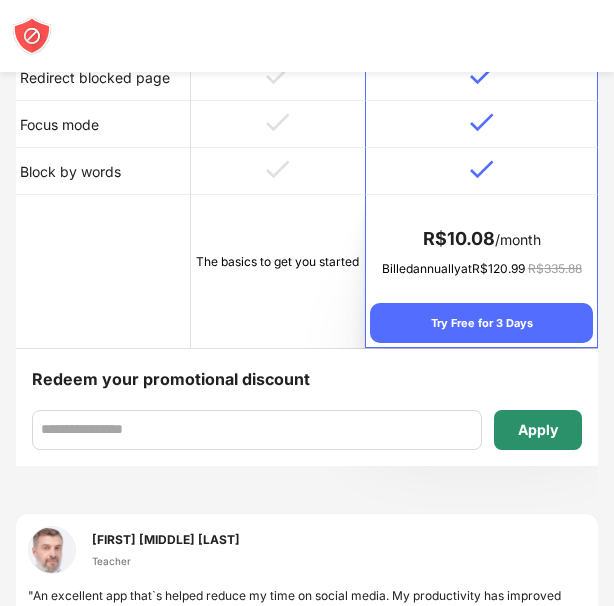 click on "Apply" at bounding box center (538, 430) 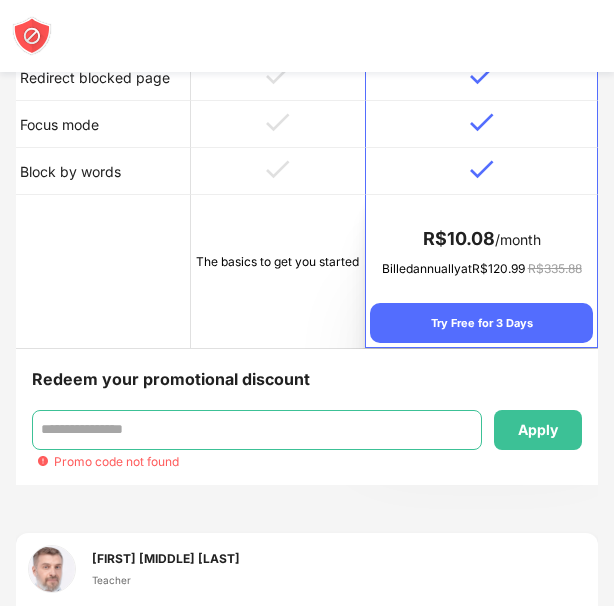 click at bounding box center (257, 430) 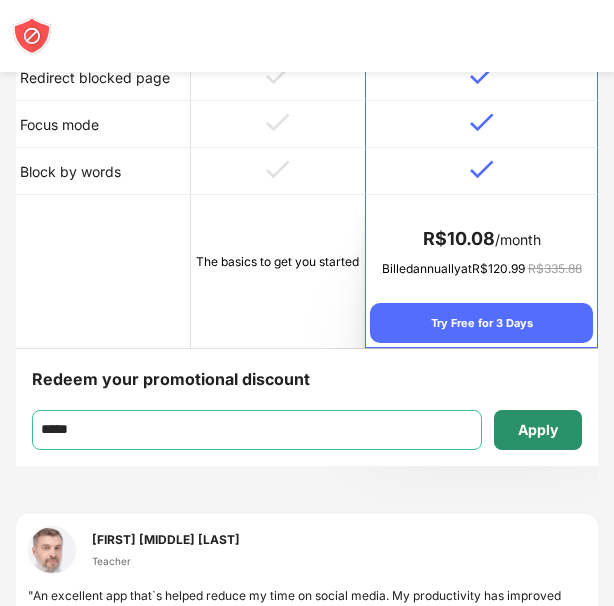type on "*****" 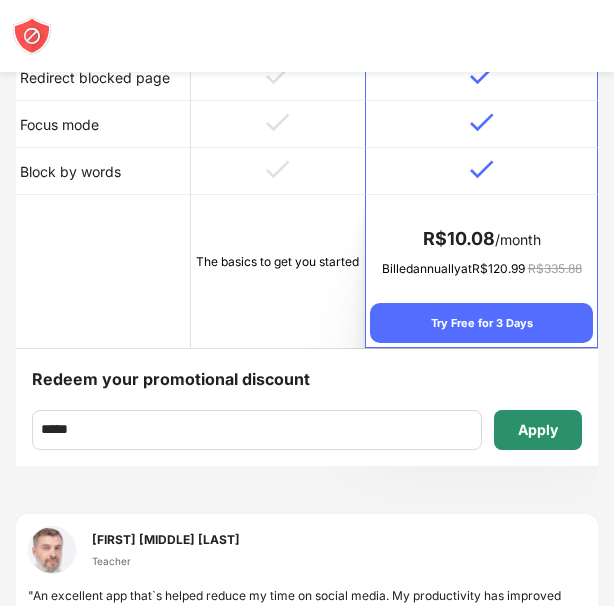 click on "Apply" at bounding box center [538, 430] 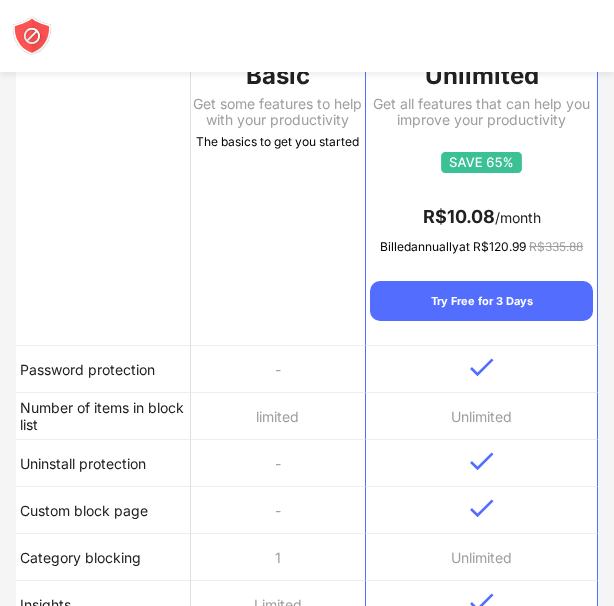 scroll, scrollTop: 175, scrollLeft: 0, axis: vertical 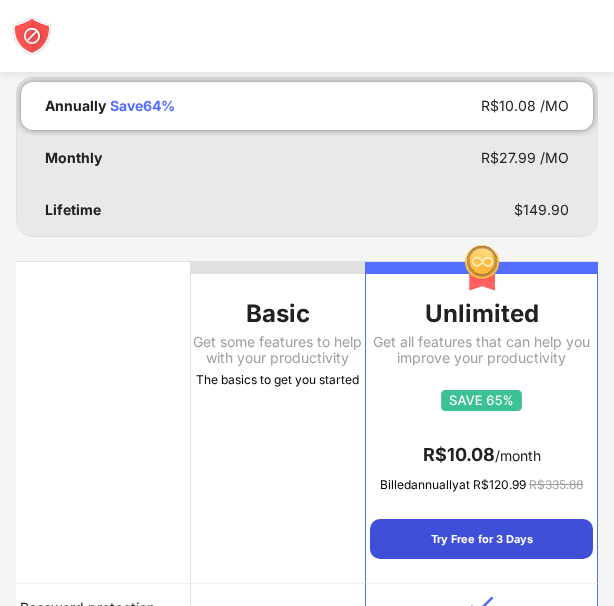 click on "Try Free for 3 Days" at bounding box center (481, 539) 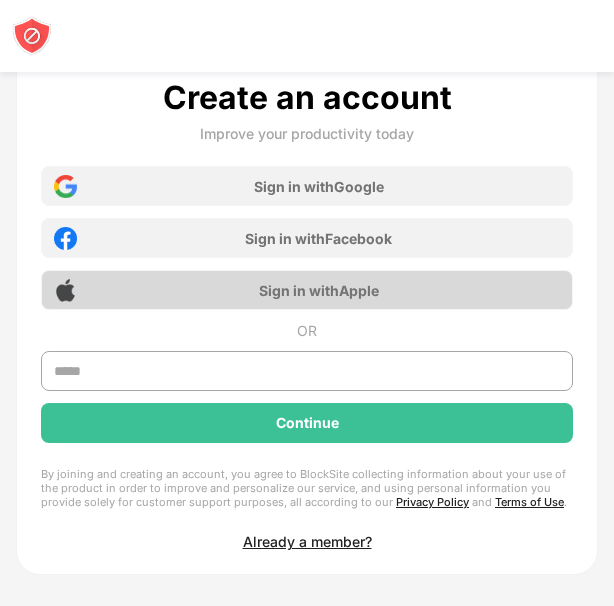 scroll, scrollTop: 875, scrollLeft: 0, axis: vertical 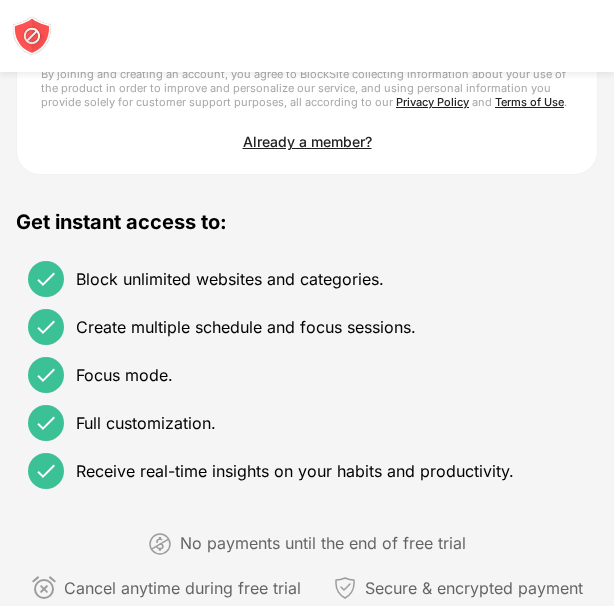 click on "Continue" at bounding box center (307, 23) 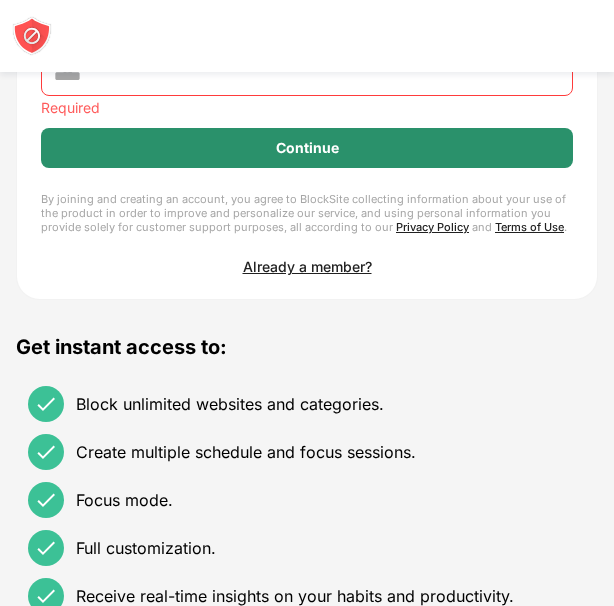 scroll, scrollTop: 675, scrollLeft: 0, axis: vertical 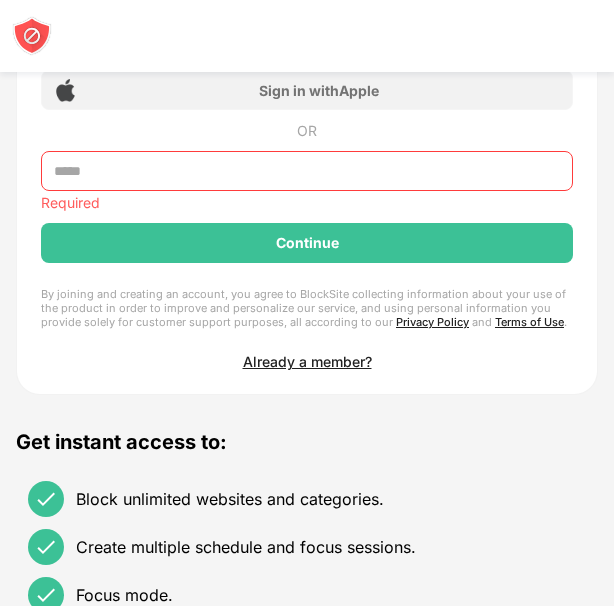 click on "Sign in with  Google" at bounding box center [307, -14] 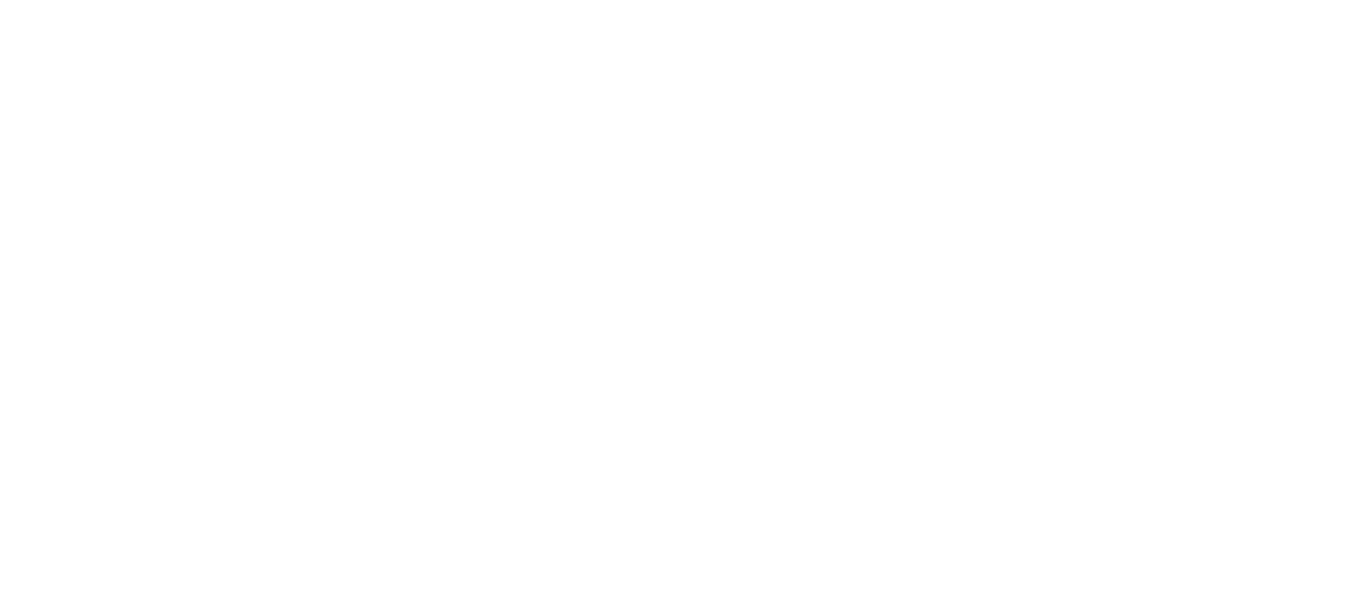 scroll, scrollTop: 0, scrollLeft: 0, axis: both 